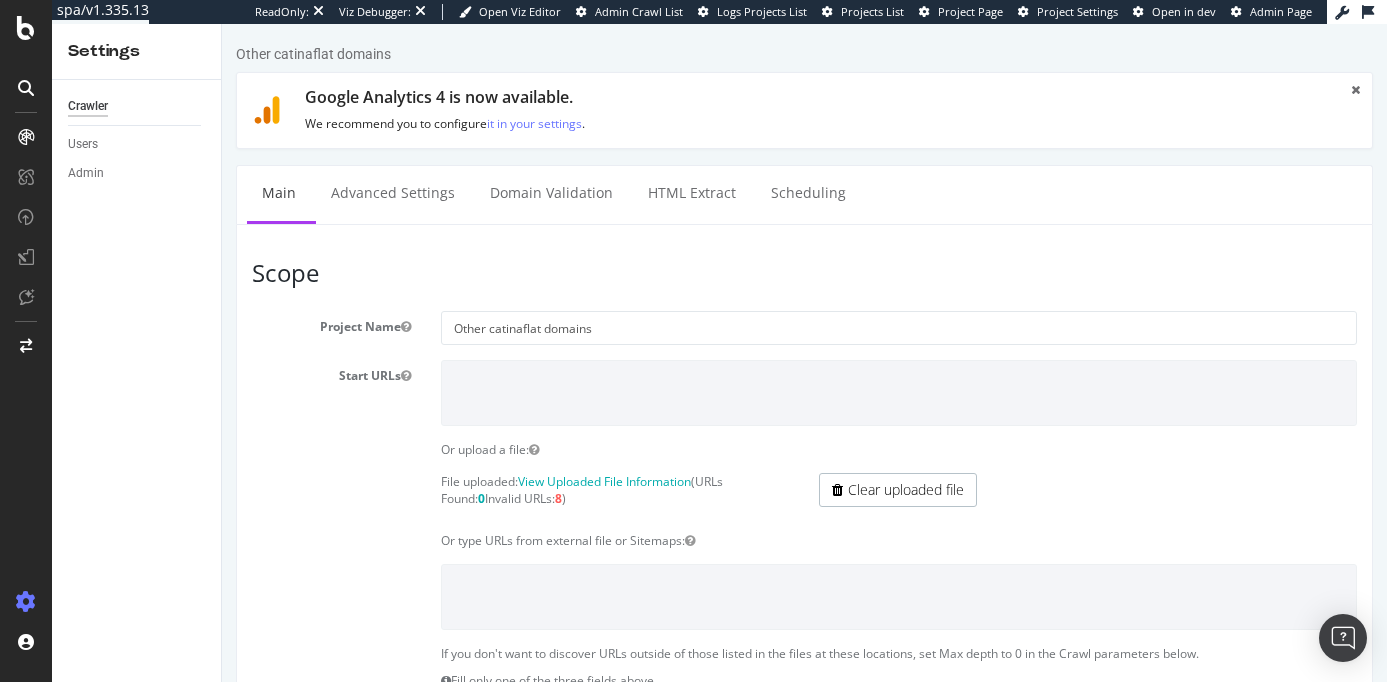 scroll, scrollTop: 0, scrollLeft: 0, axis: both 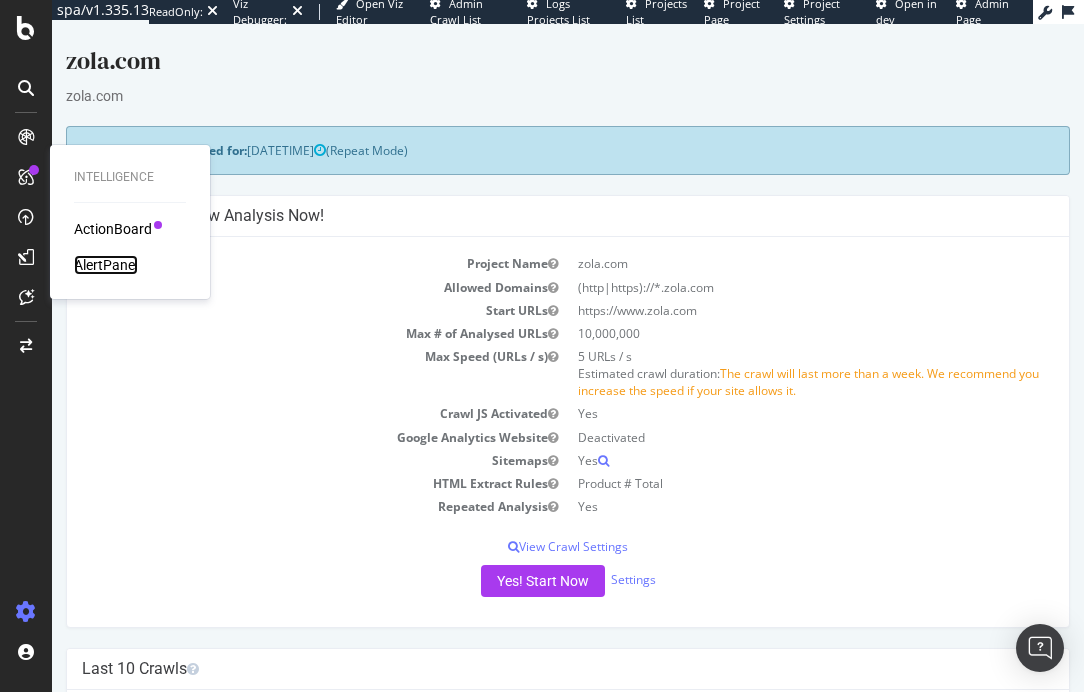 click on "AlertPanel" at bounding box center (106, 265) 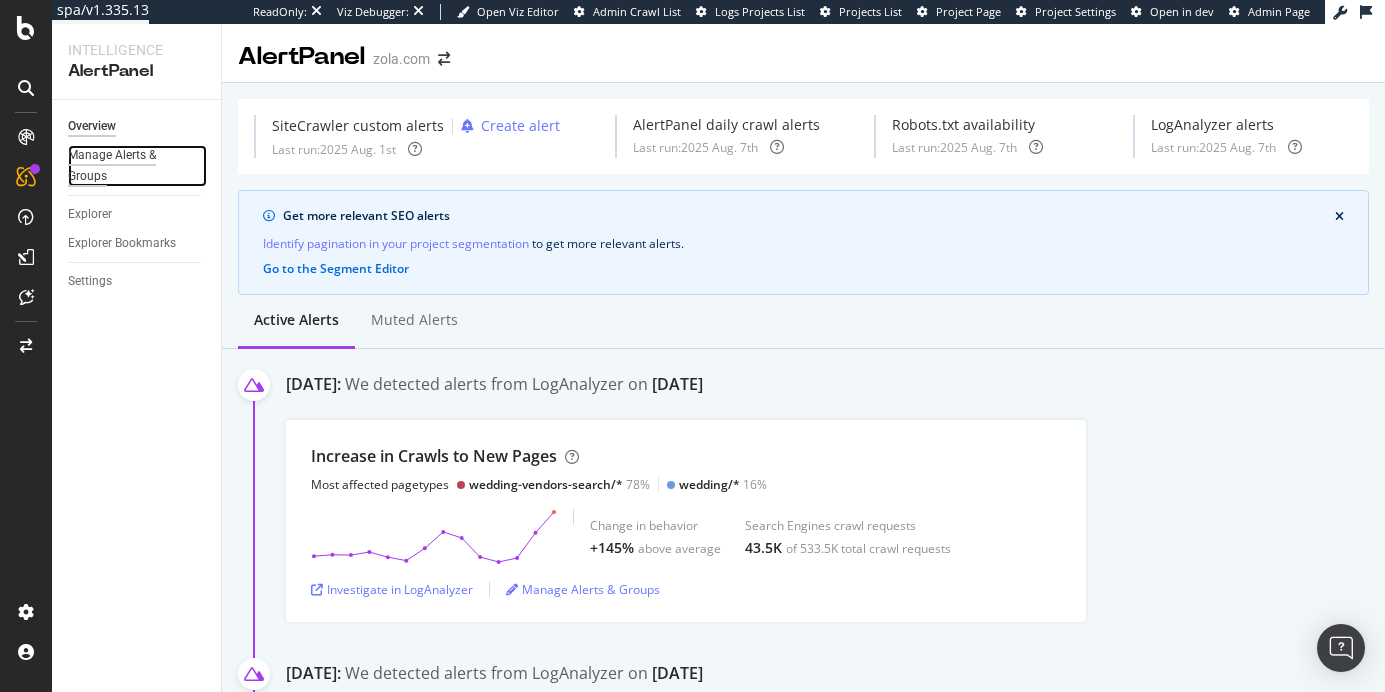 click on "Manage Alerts & Groups" at bounding box center [128, 166] 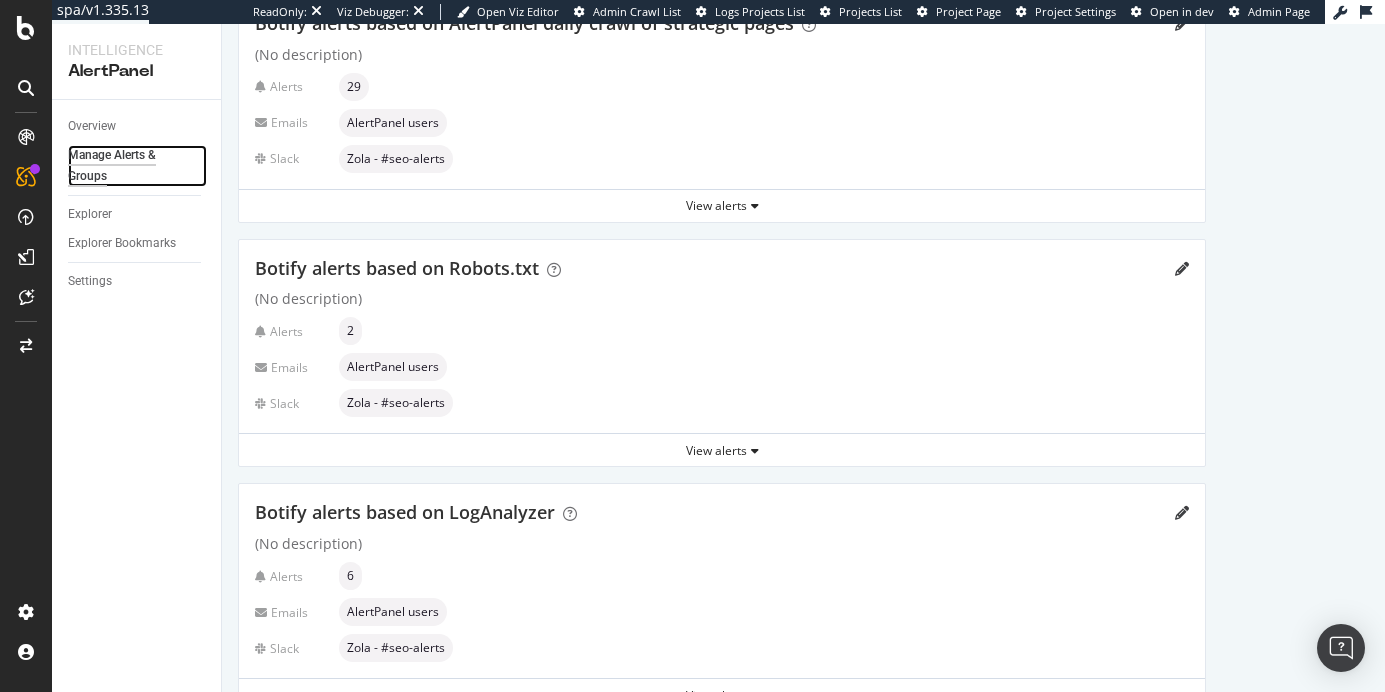 scroll, scrollTop: 422, scrollLeft: 0, axis: vertical 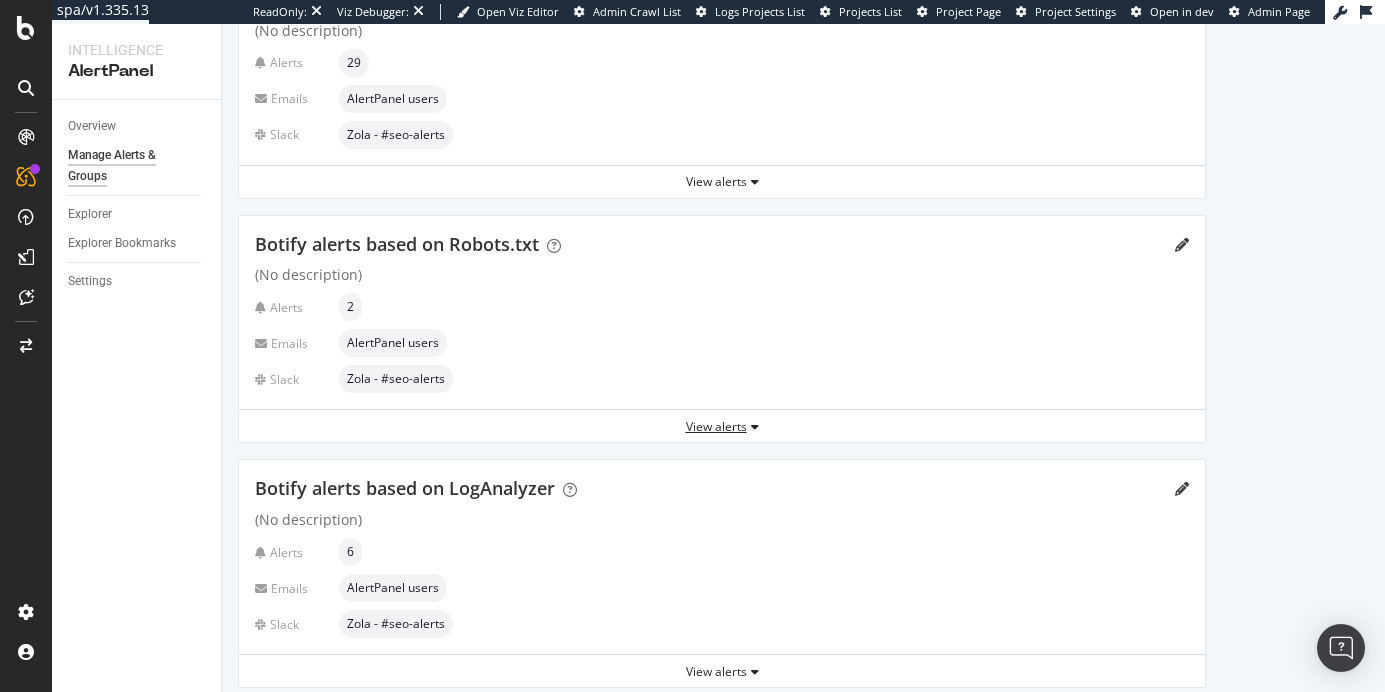 click on "View alerts" at bounding box center [722, 426] 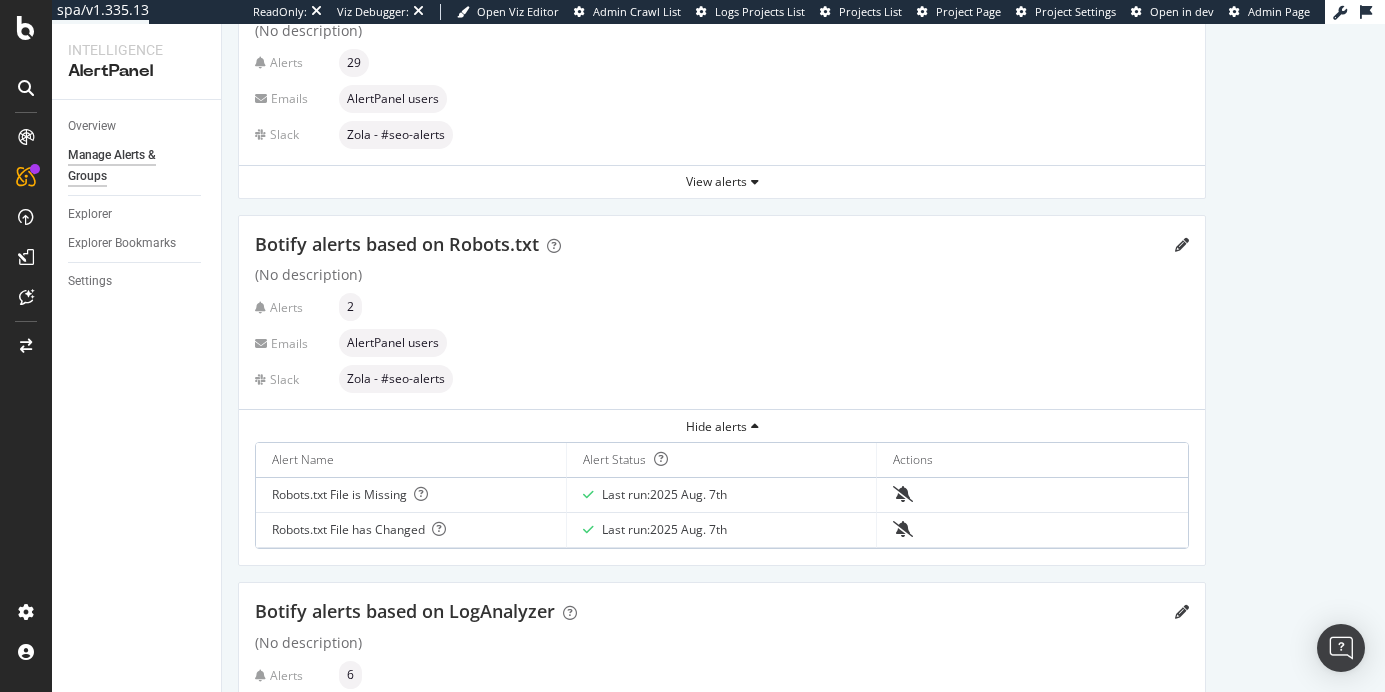 click on "Zola - #seo-alerts" at bounding box center [396, 379] 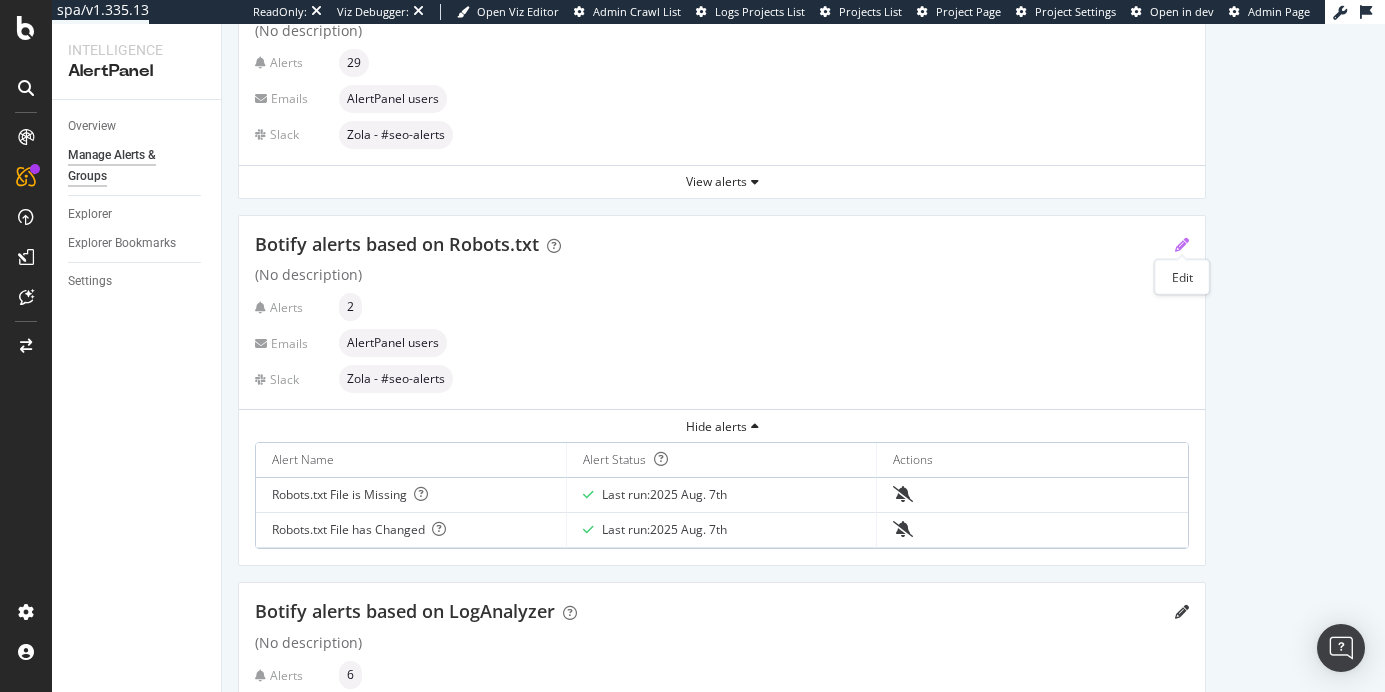 click at bounding box center (1182, 245) 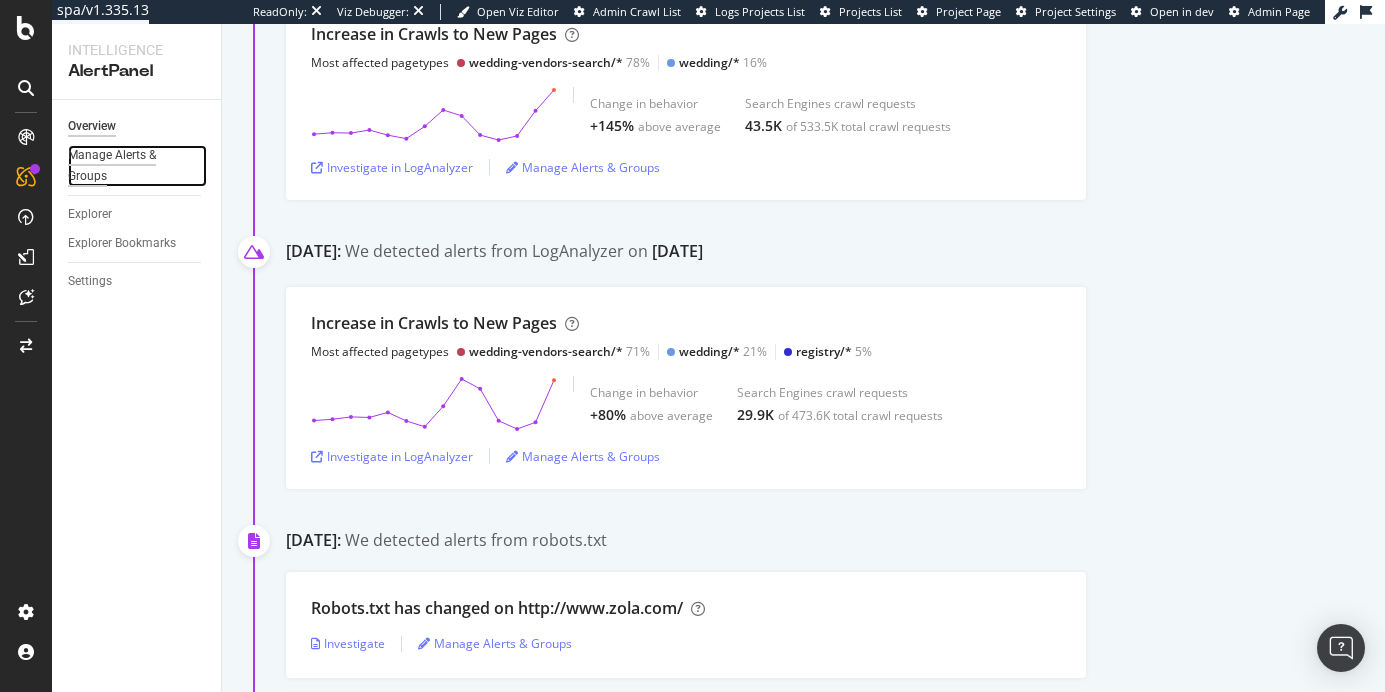 click on "Manage Alerts & Groups" at bounding box center (128, 166) 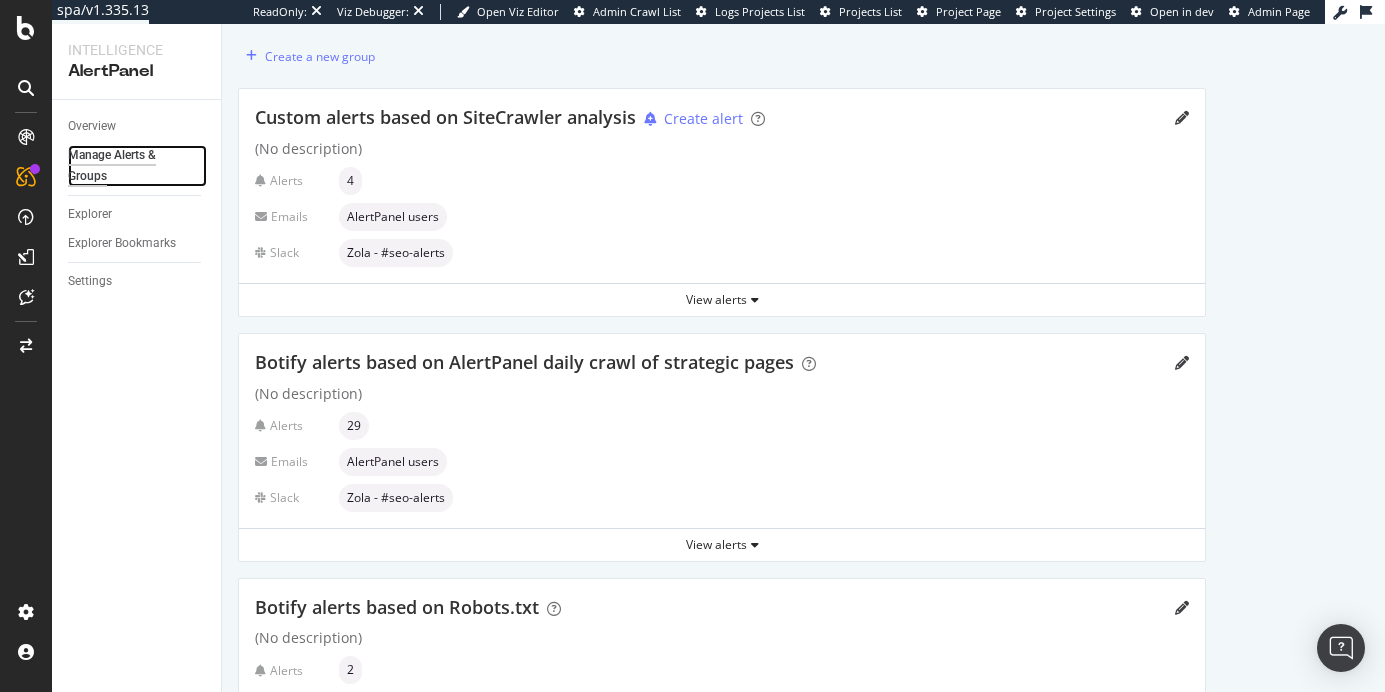 scroll, scrollTop: 0, scrollLeft: 0, axis: both 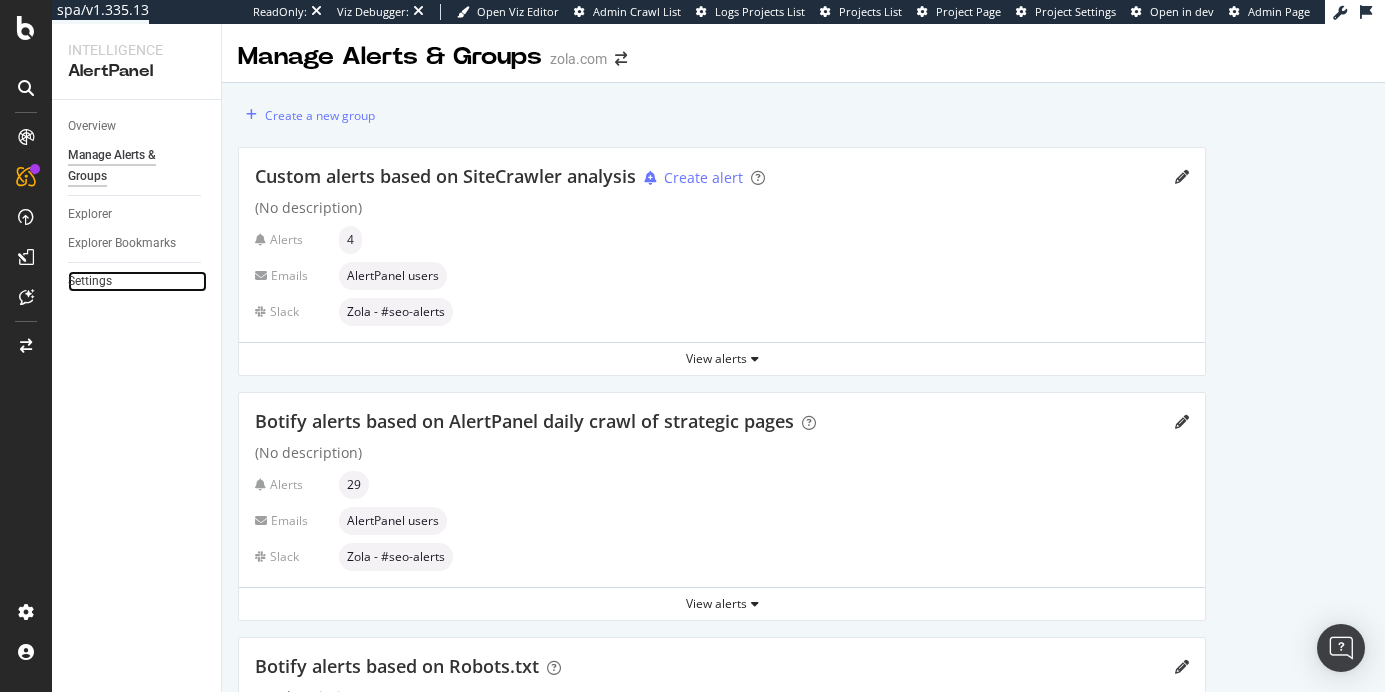 click on "Settings" at bounding box center (137, 281) 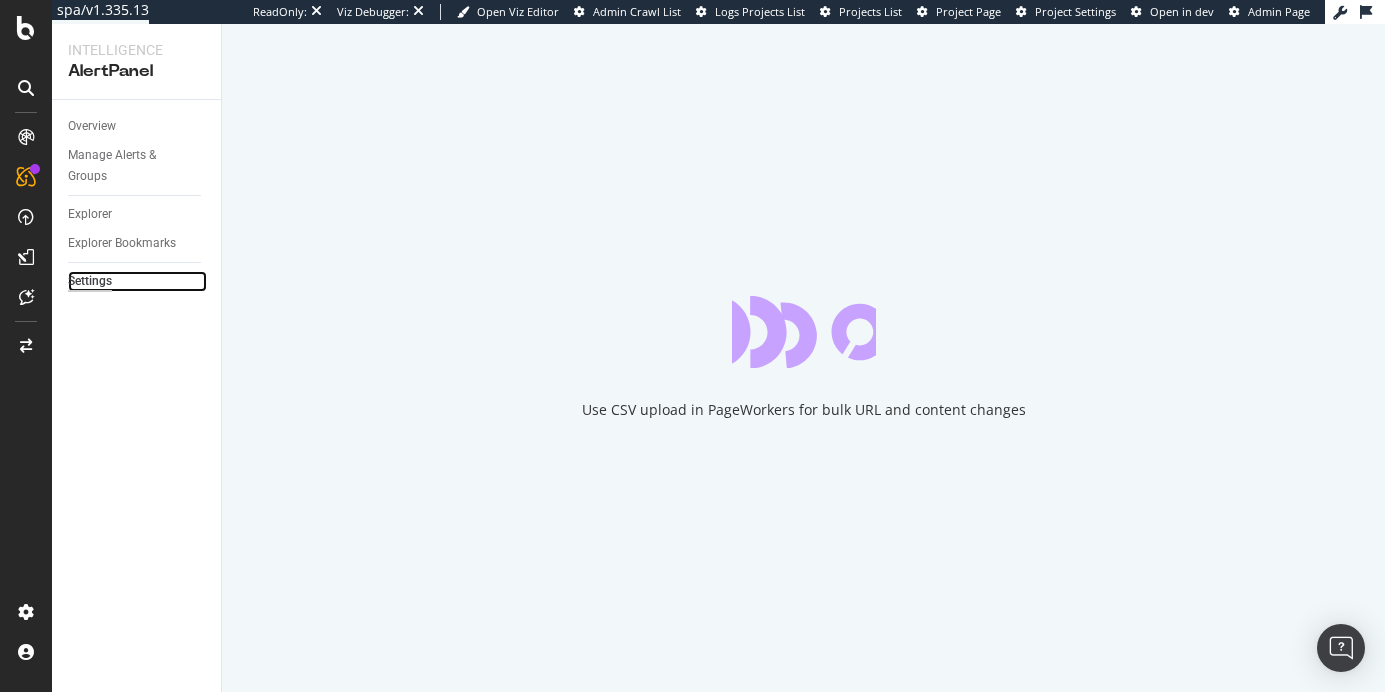 select on "03" 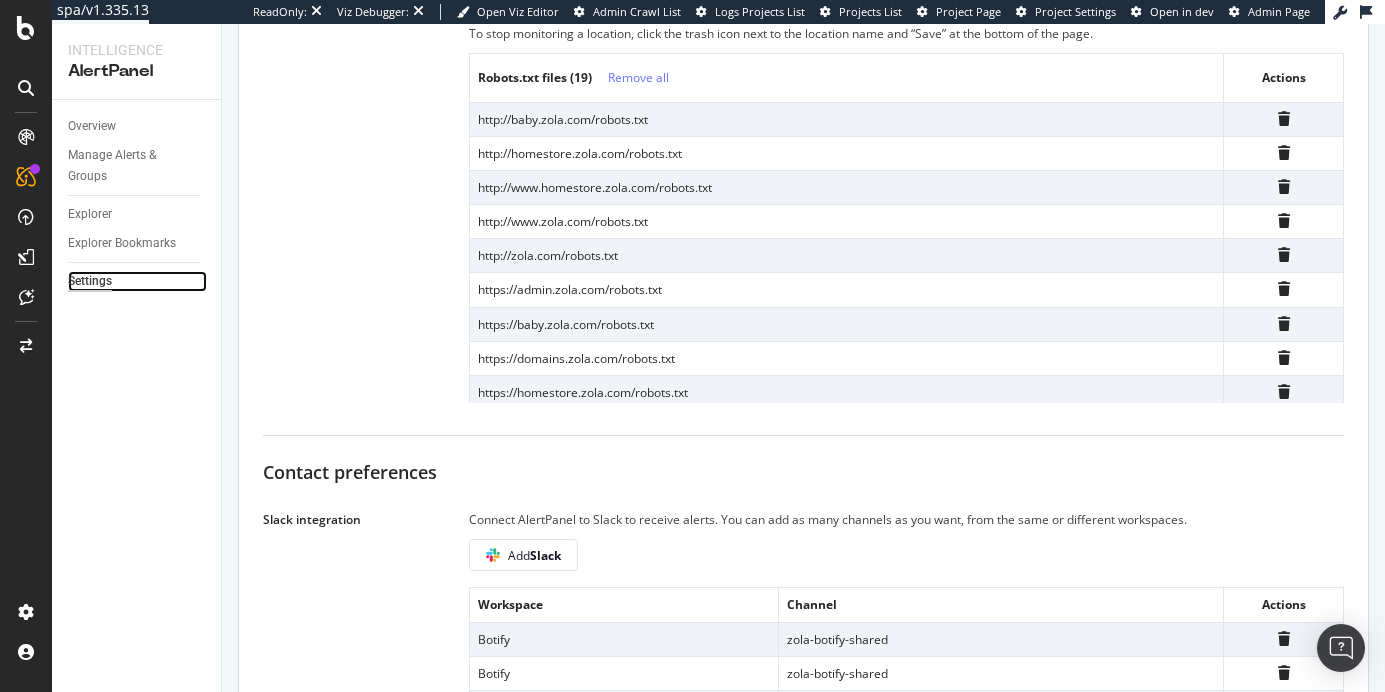 scroll, scrollTop: 794, scrollLeft: 0, axis: vertical 